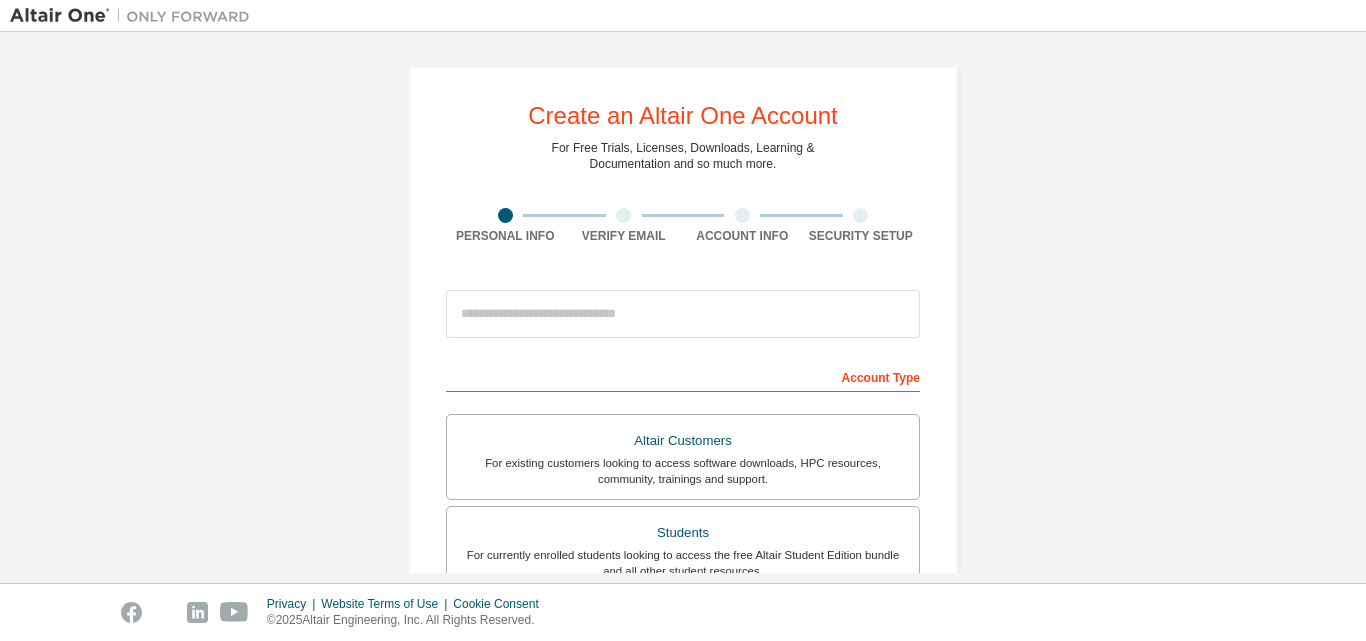 scroll, scrollTop: 0, scrollLeft: 0, axis: both 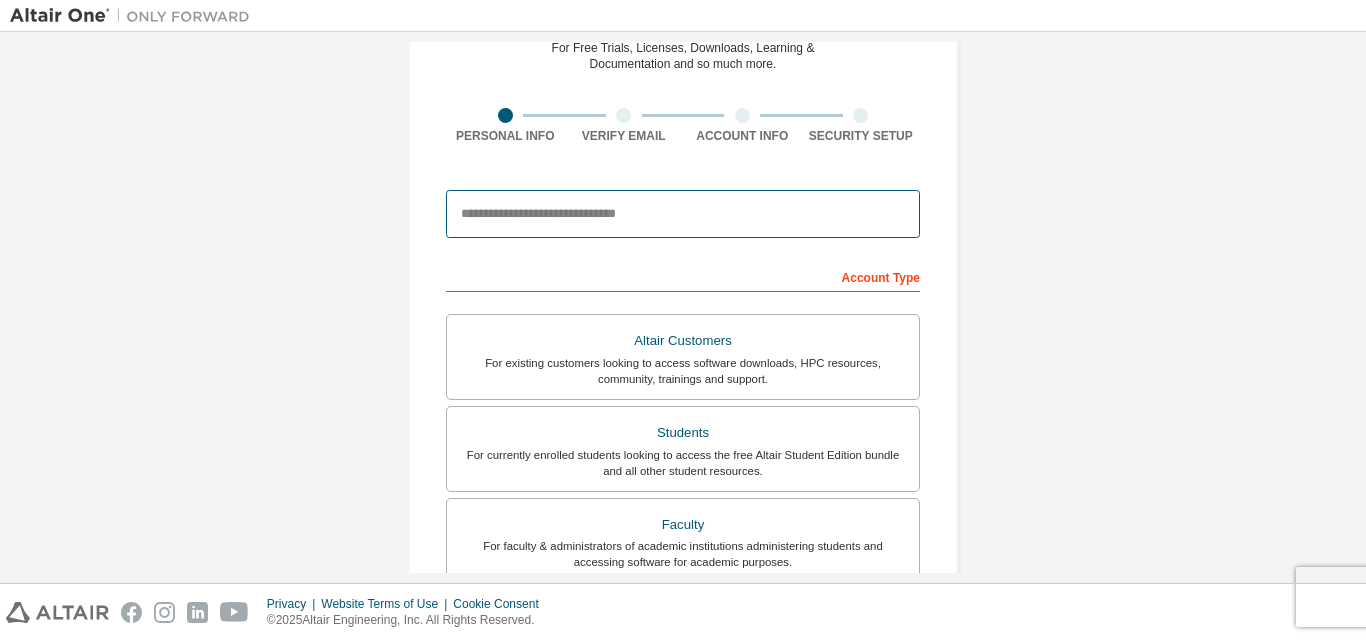 click at bounding box center (683, 214) 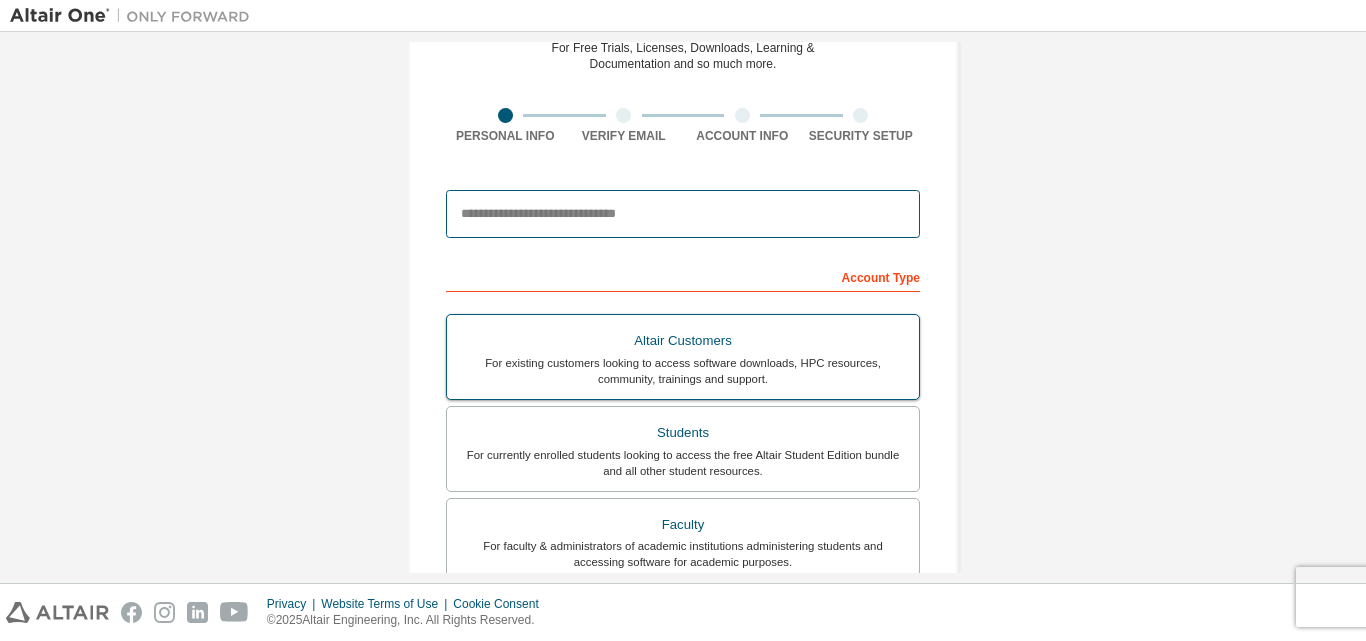 type on "**********" 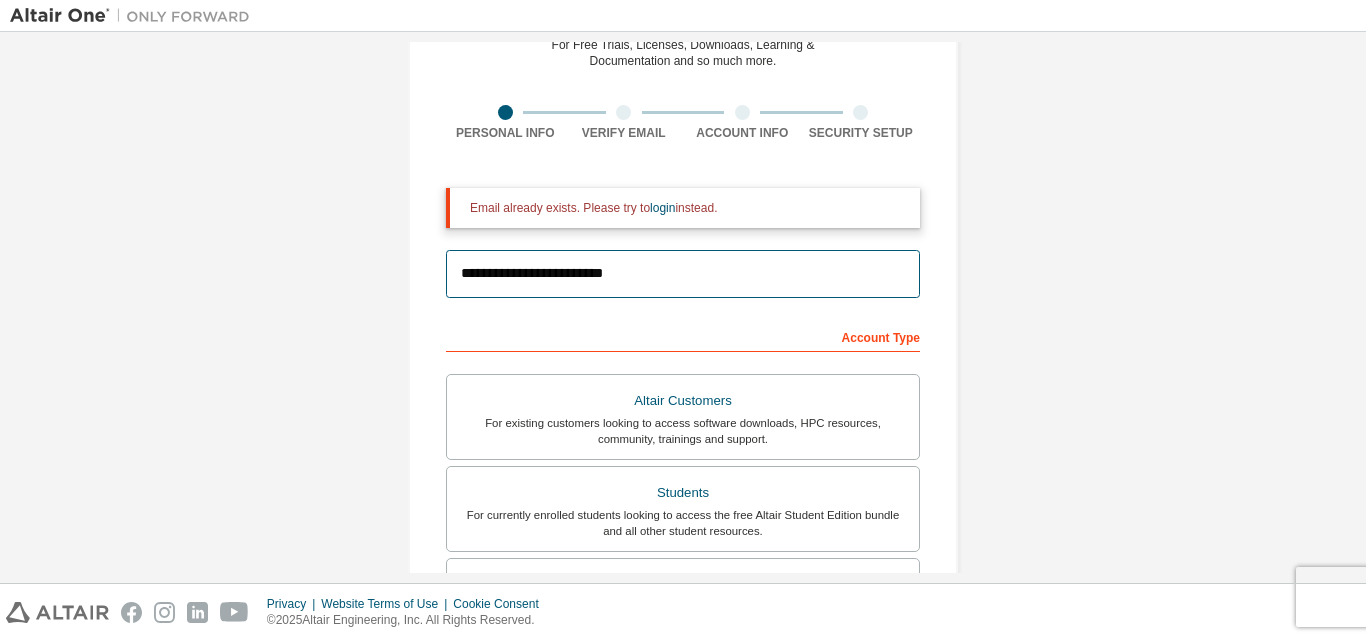scroll, scrollTop: 92, scrollLeft: 0, axis: vertical 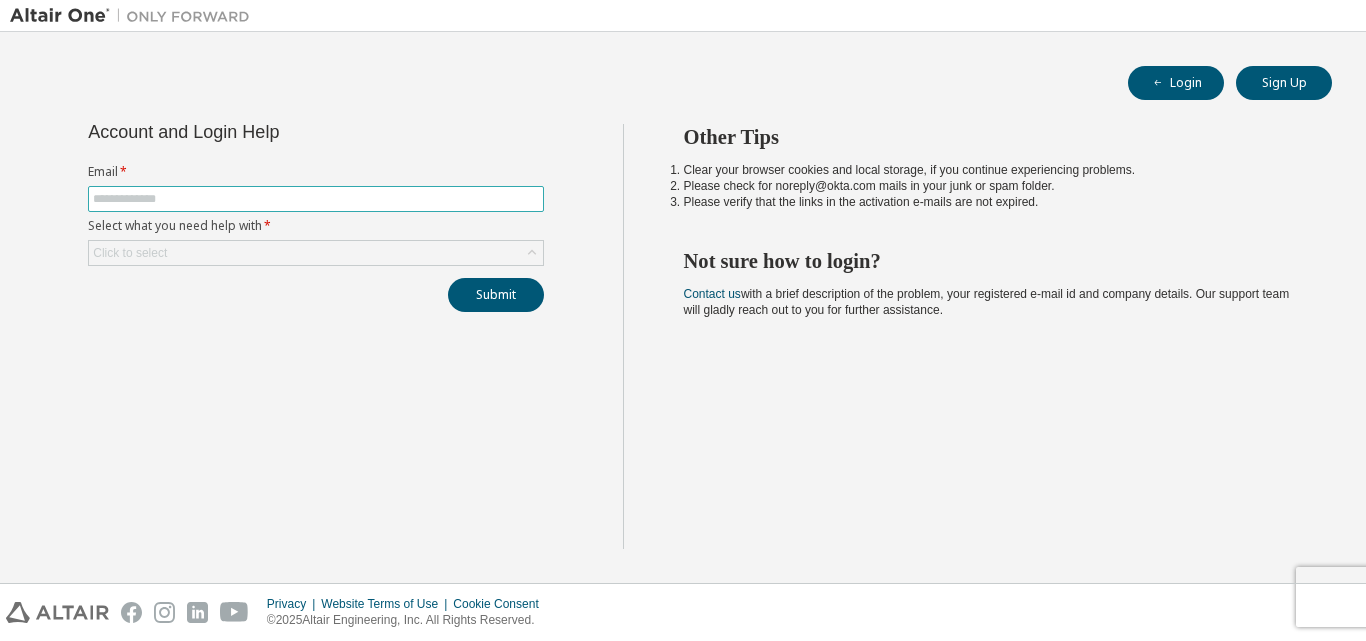 click at bounding box center (316, 199) 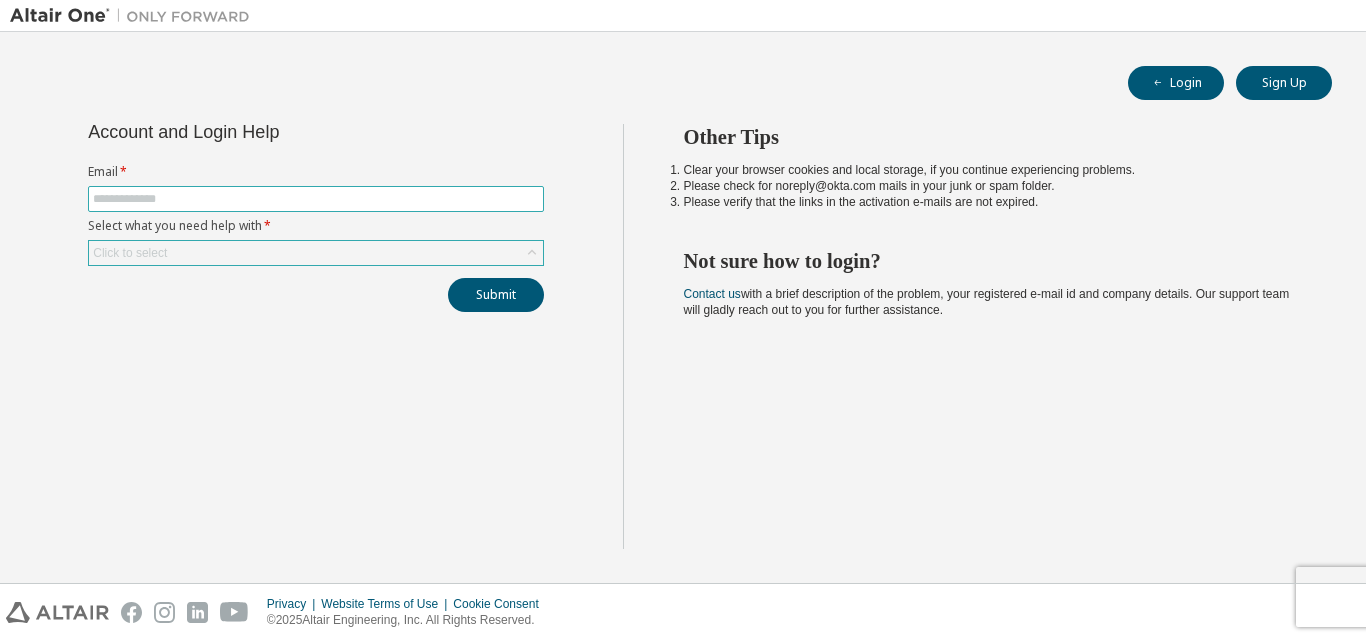 type on "**********" 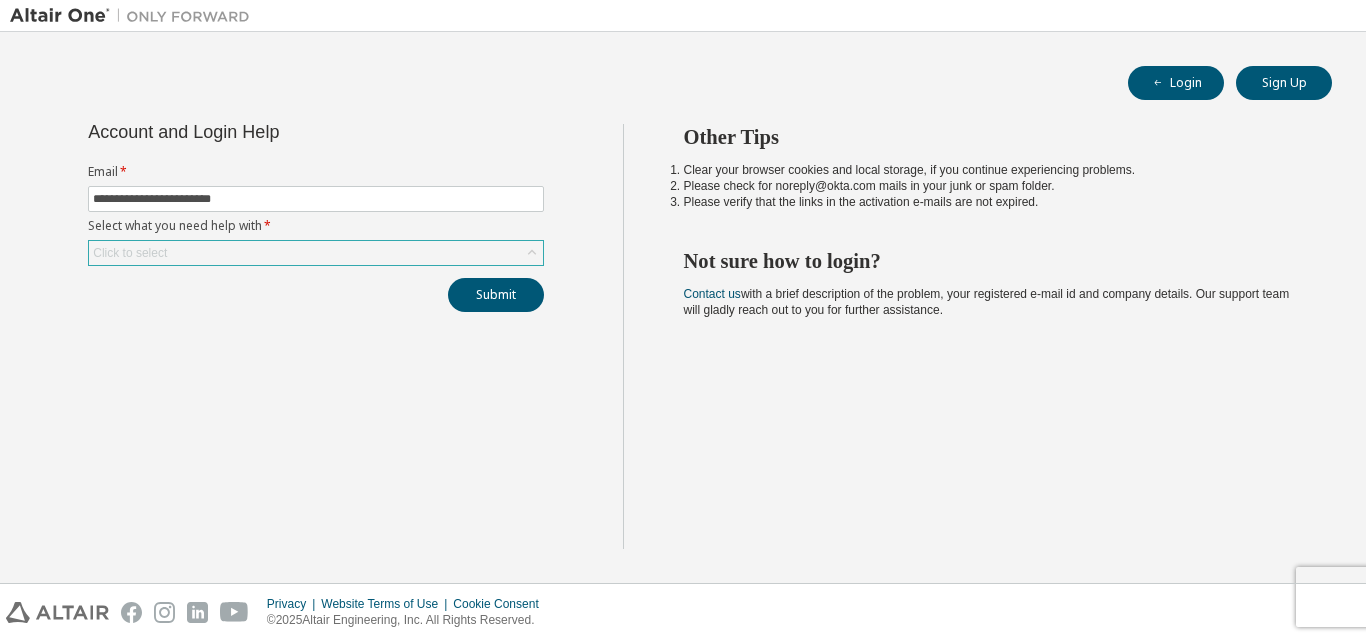 click on "Click to select" at bounding box center (316, 253) 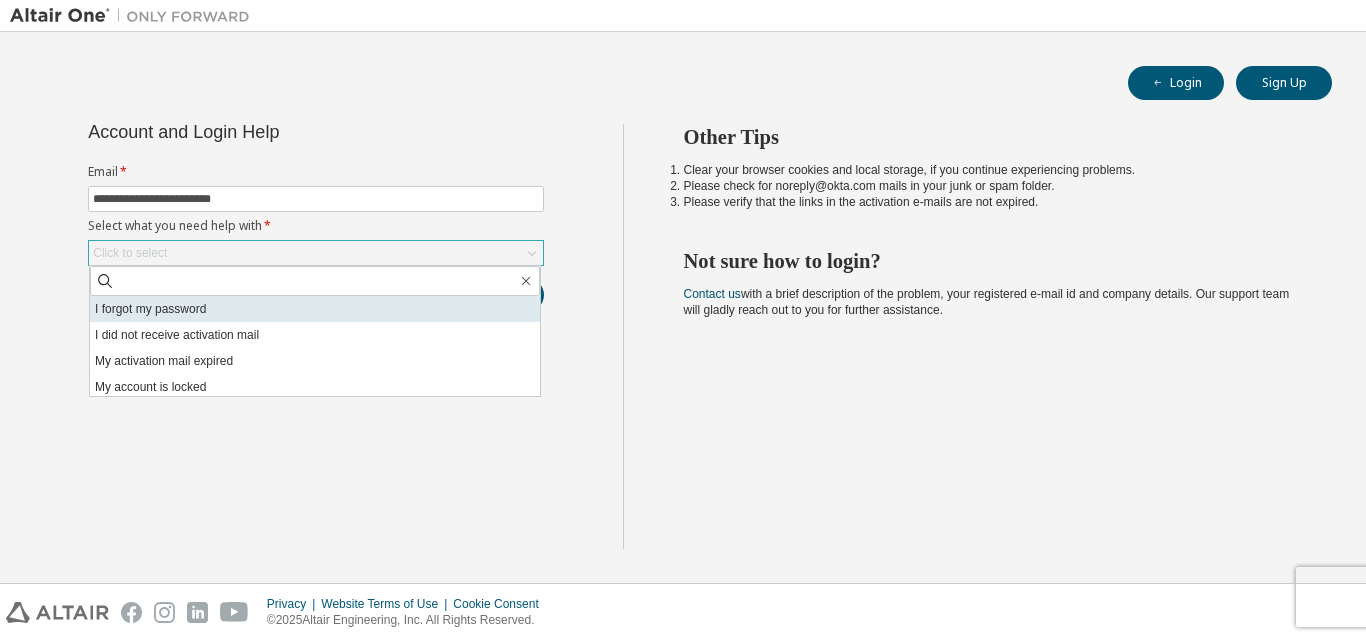 click on "I forgot my password" at bounding box center [315, 309] 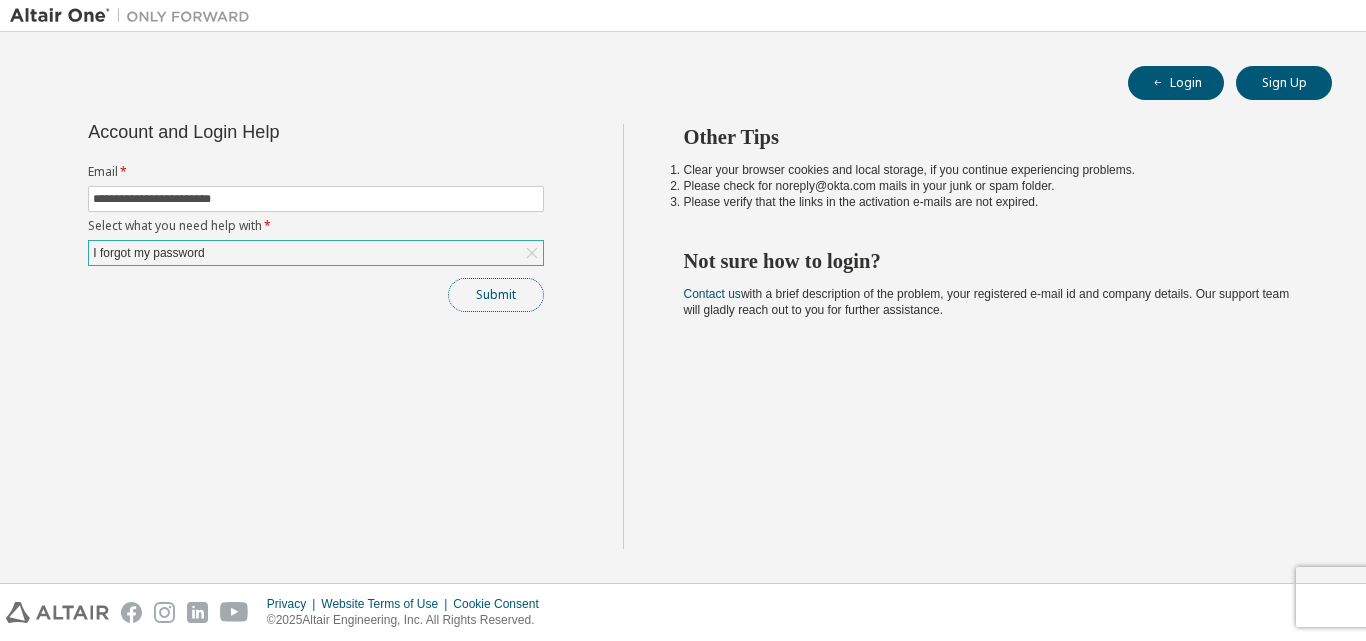 click on "Submit" at bounding box center (496, 295) 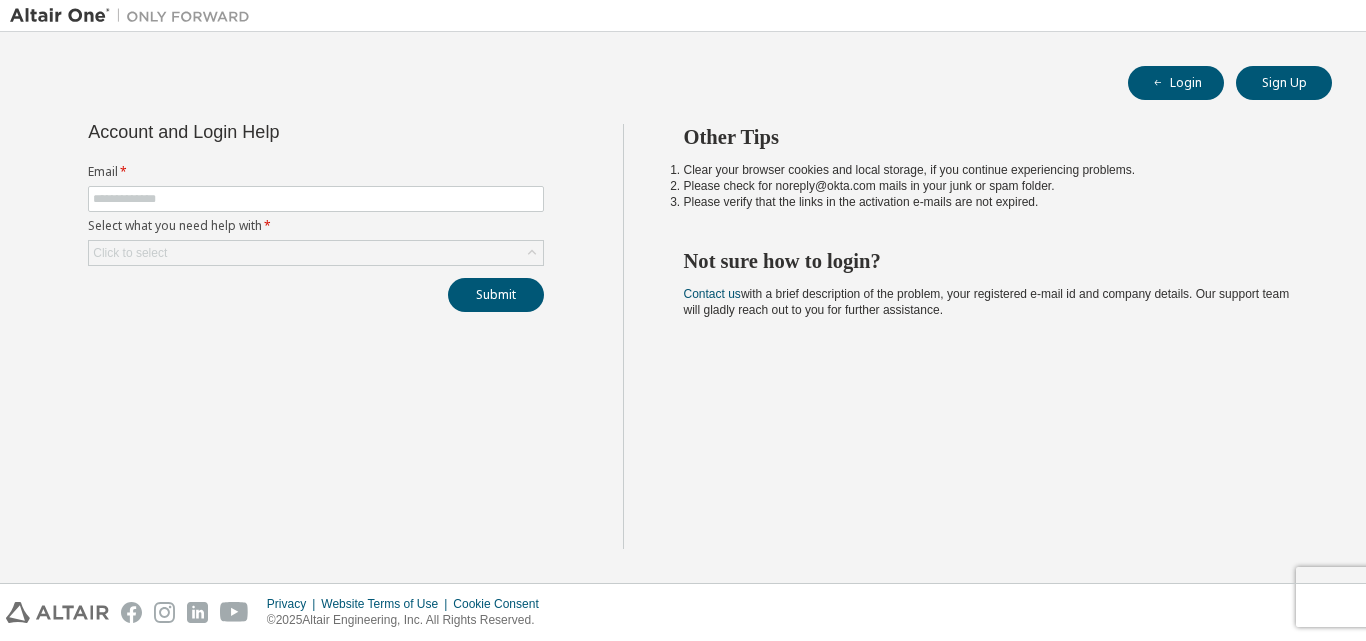 scroll, scrollTop: 0, scrollLeft: 0, axis: both 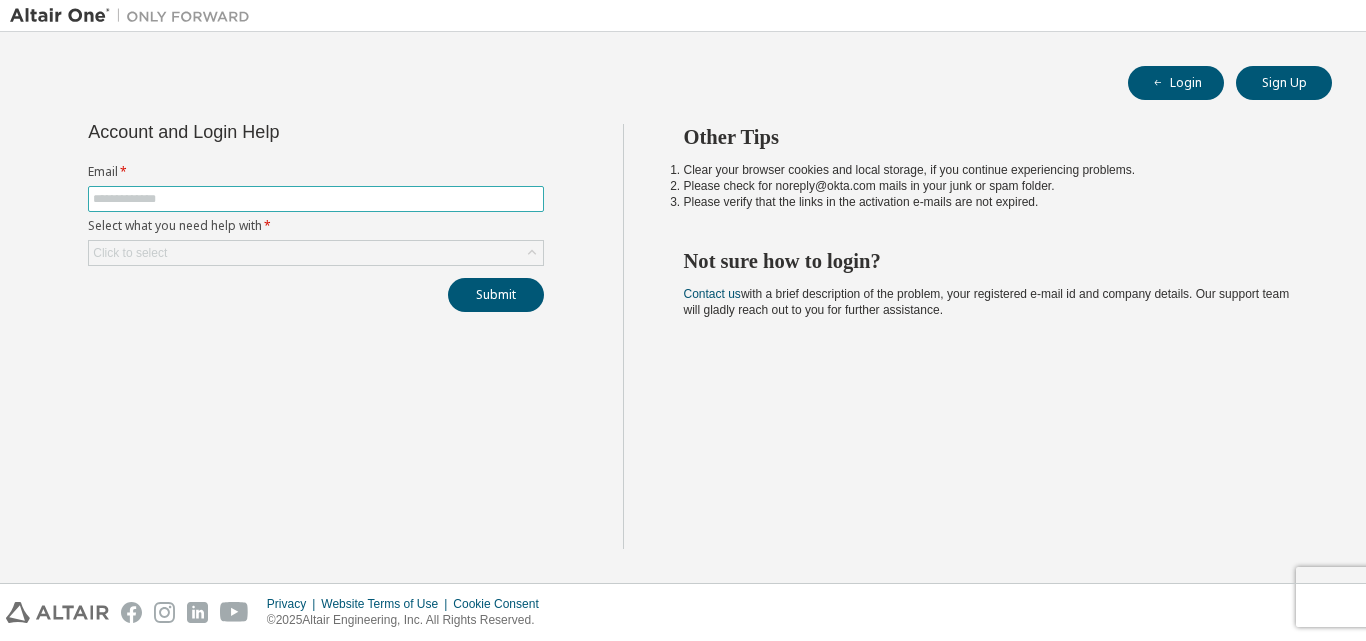 click at bounding box center [316, 199] 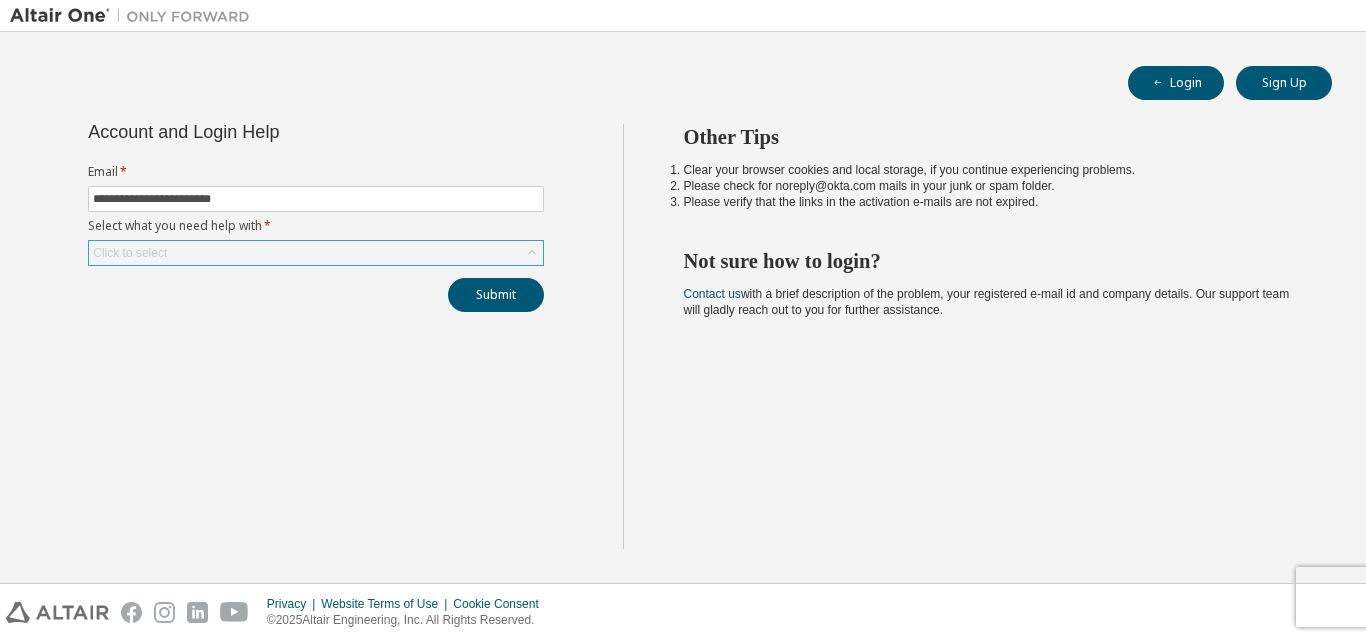 click 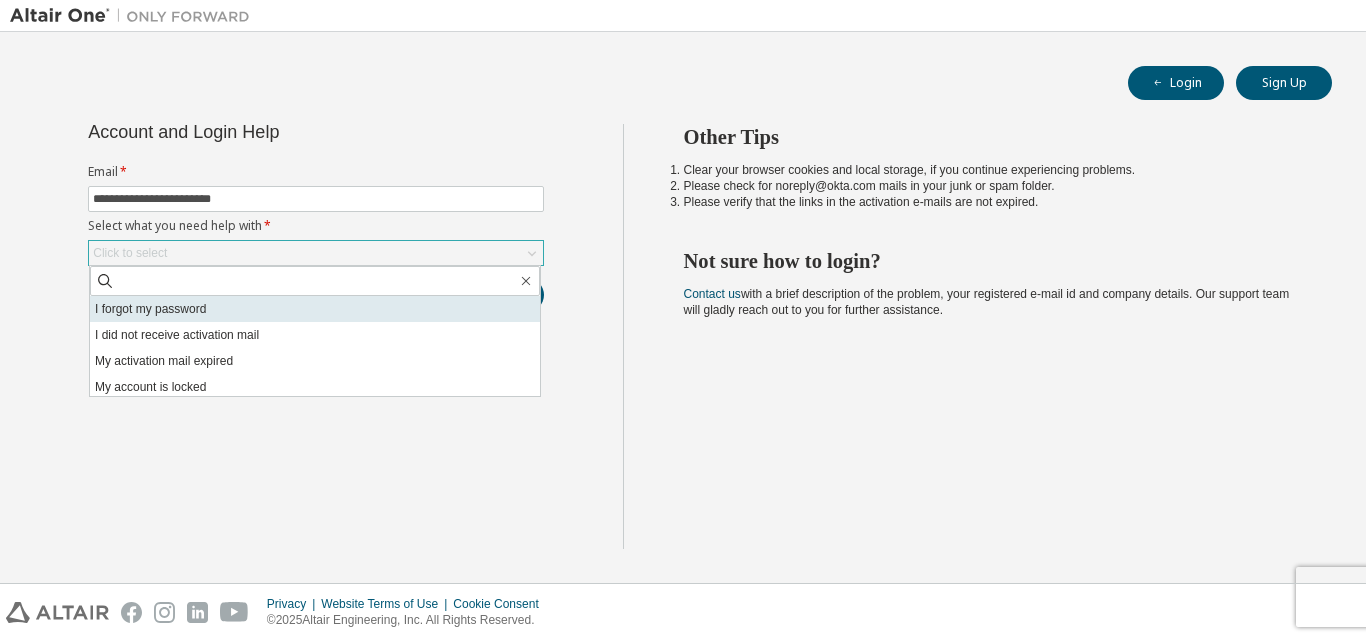 click on "I forgot my password" at bounding box center (315, 309) 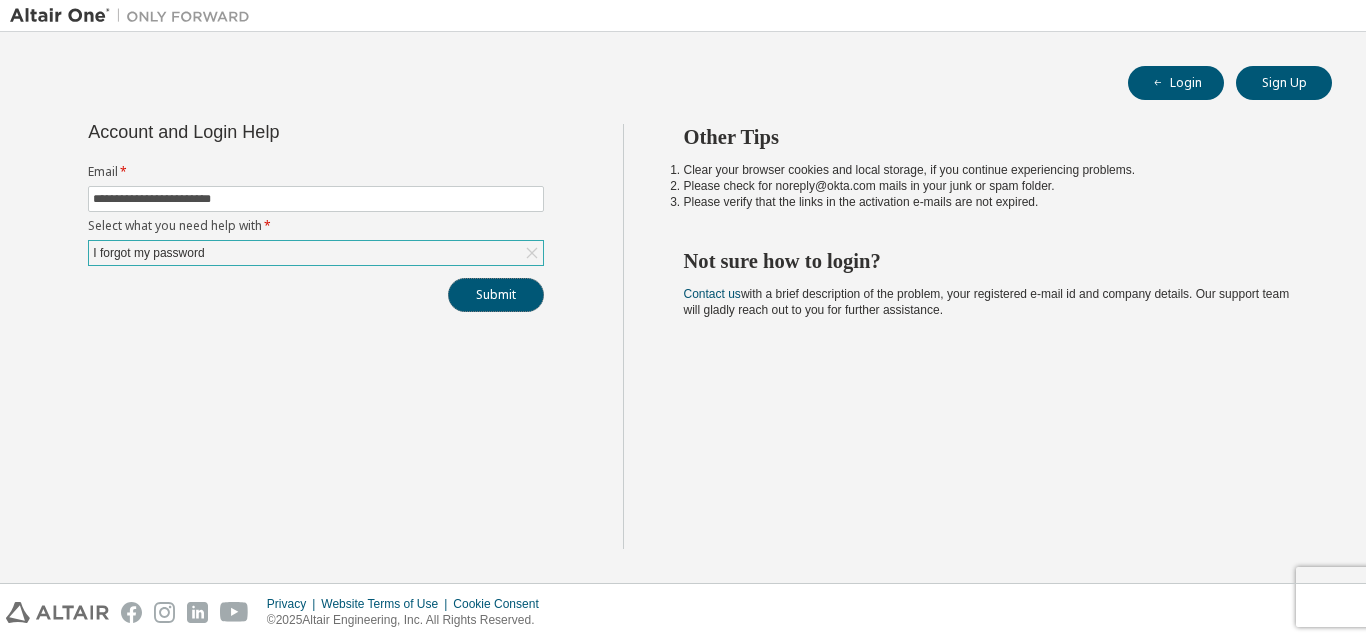 drag, startPoint x: 497, startPoint y: 297, endPoint x: 476, endPoint y: 260, distance: 42.544094 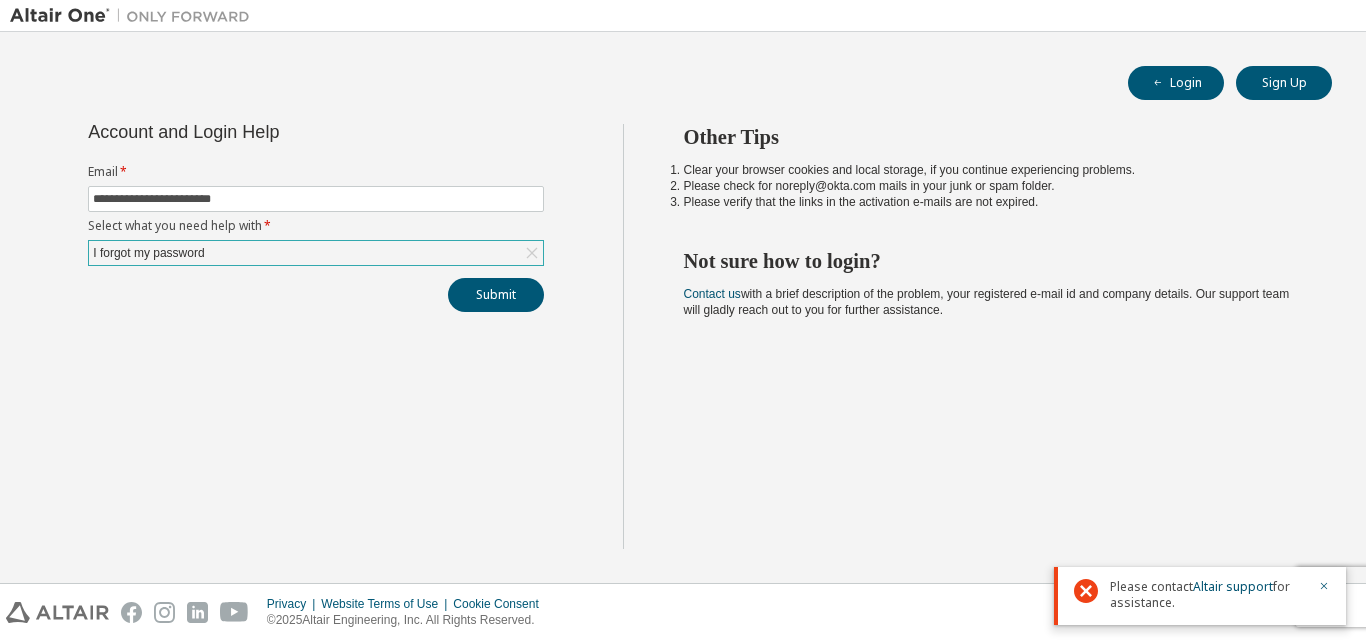 click on "I forgot my password" at bounding box center (316, 253) 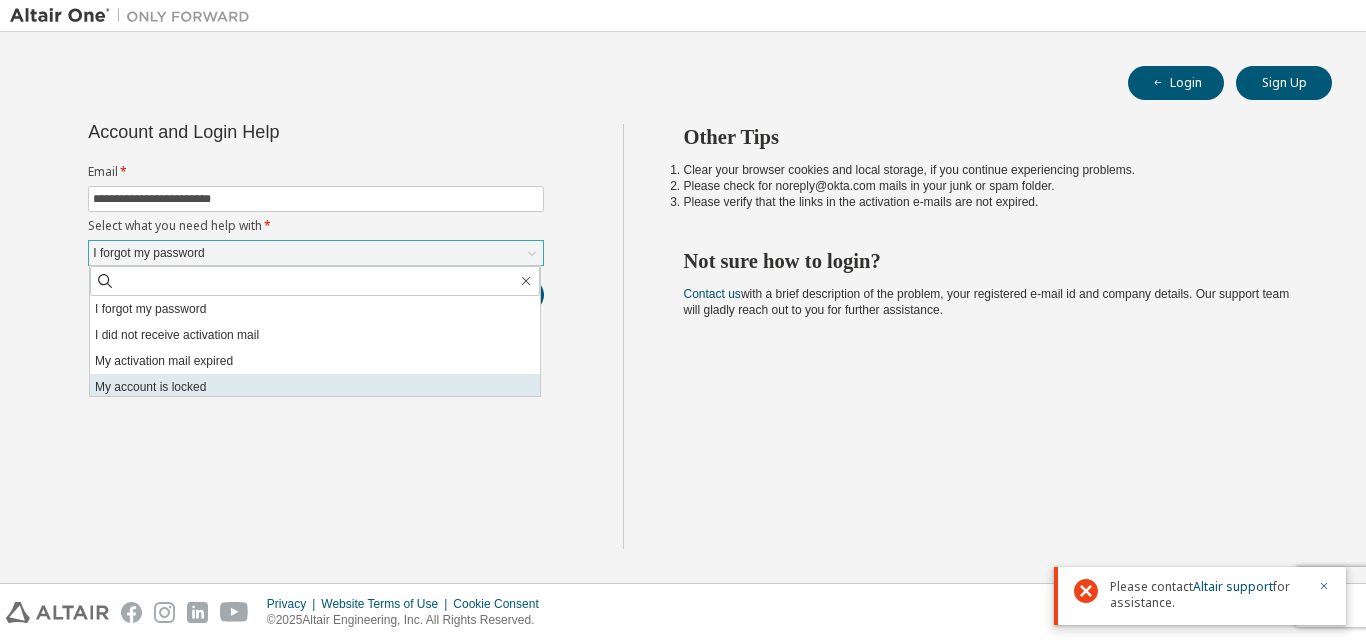 click on "My account is locked" at bounding box center (315, 387) 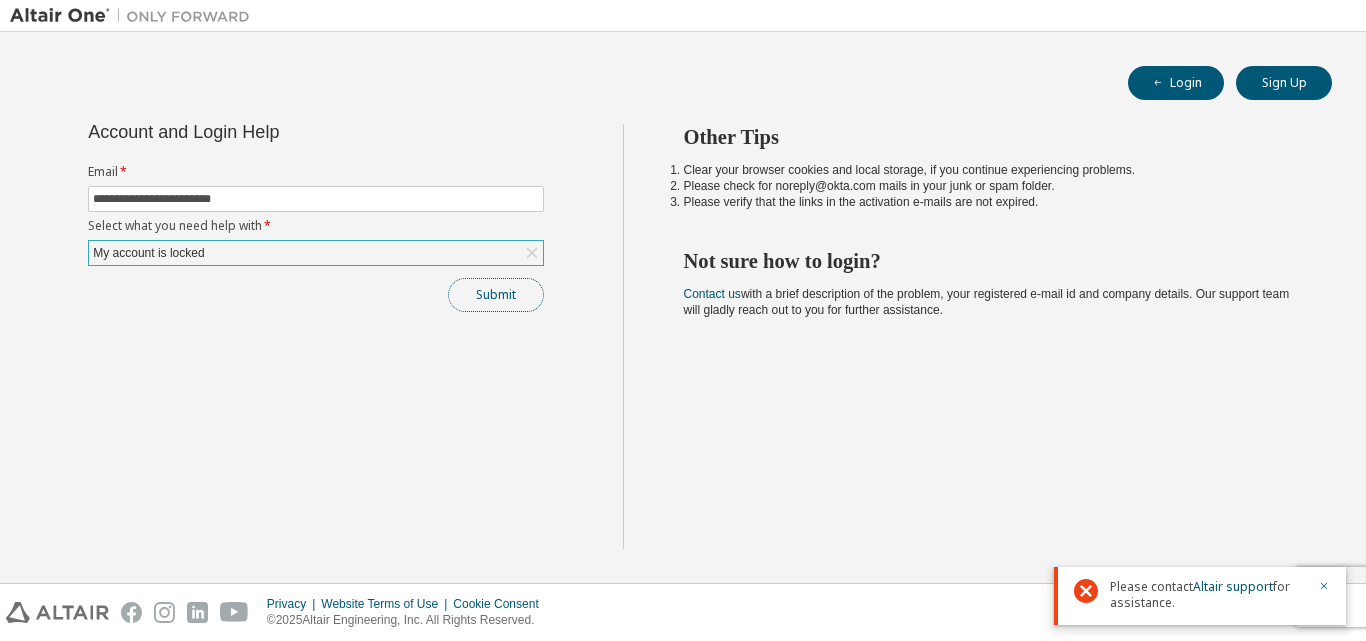 click on "Submit" at bounding box center (496, 295) 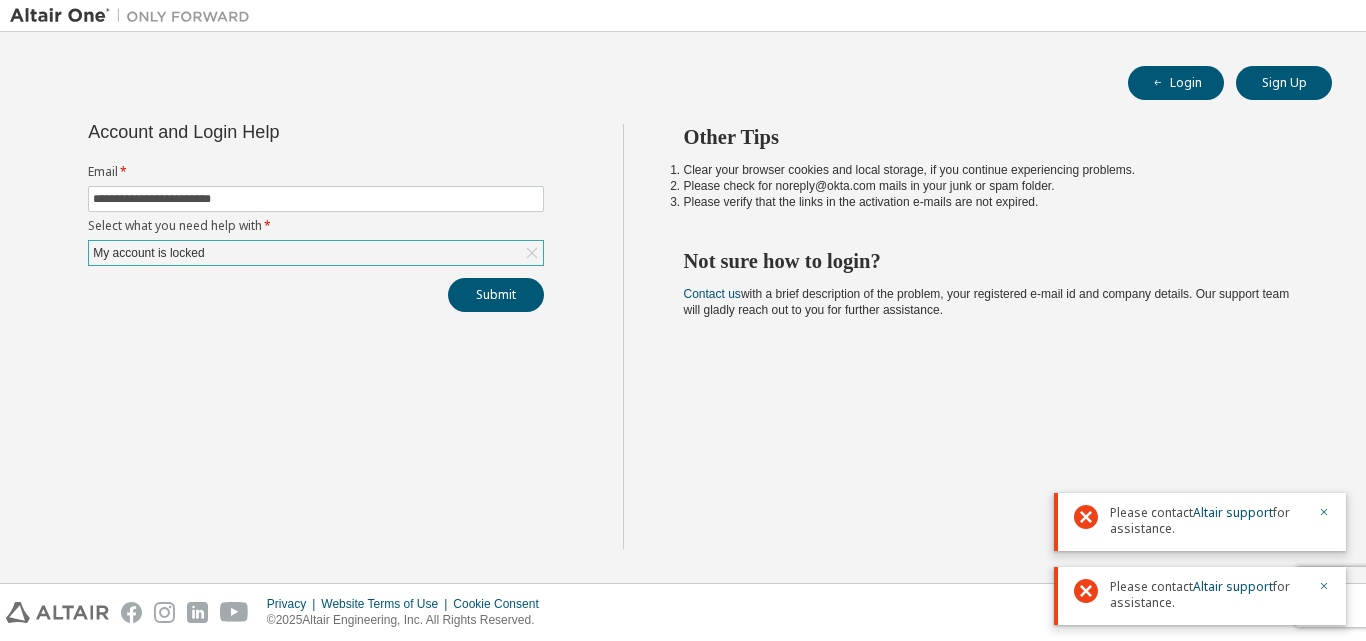 click on "Please contact  Altair support  for assistance." at bounding box center (1208, 521) 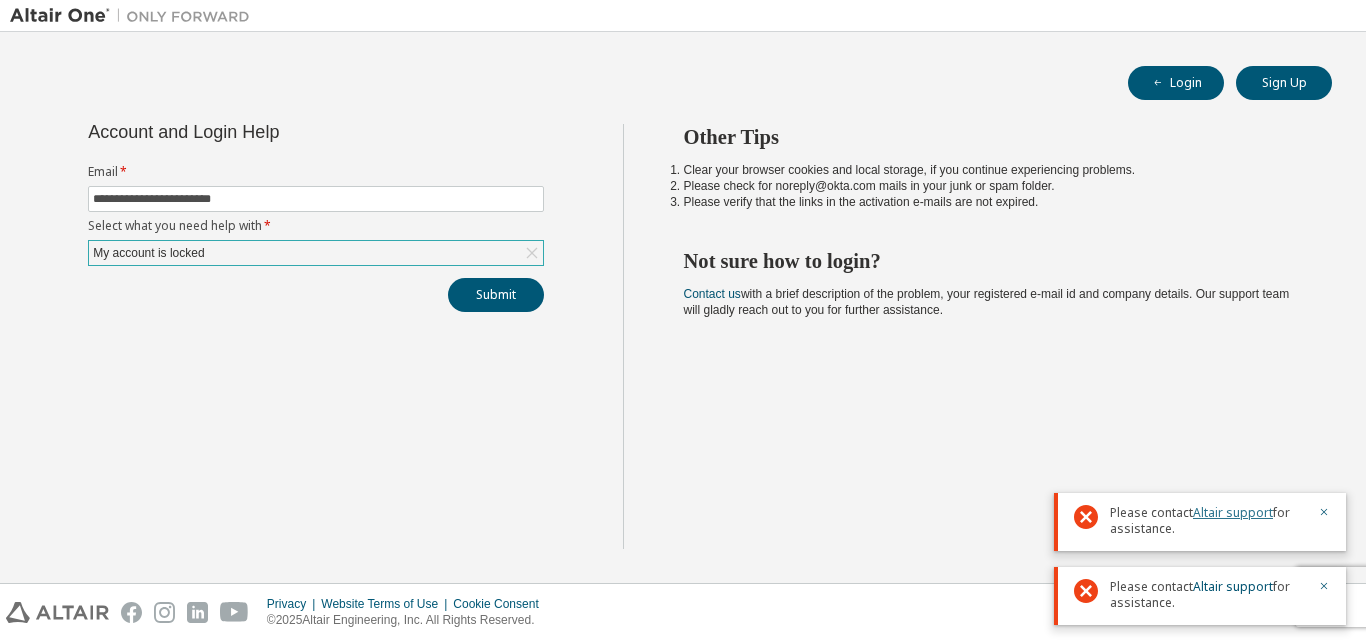 click on "Altair support" at bounding box center [1233, 512] 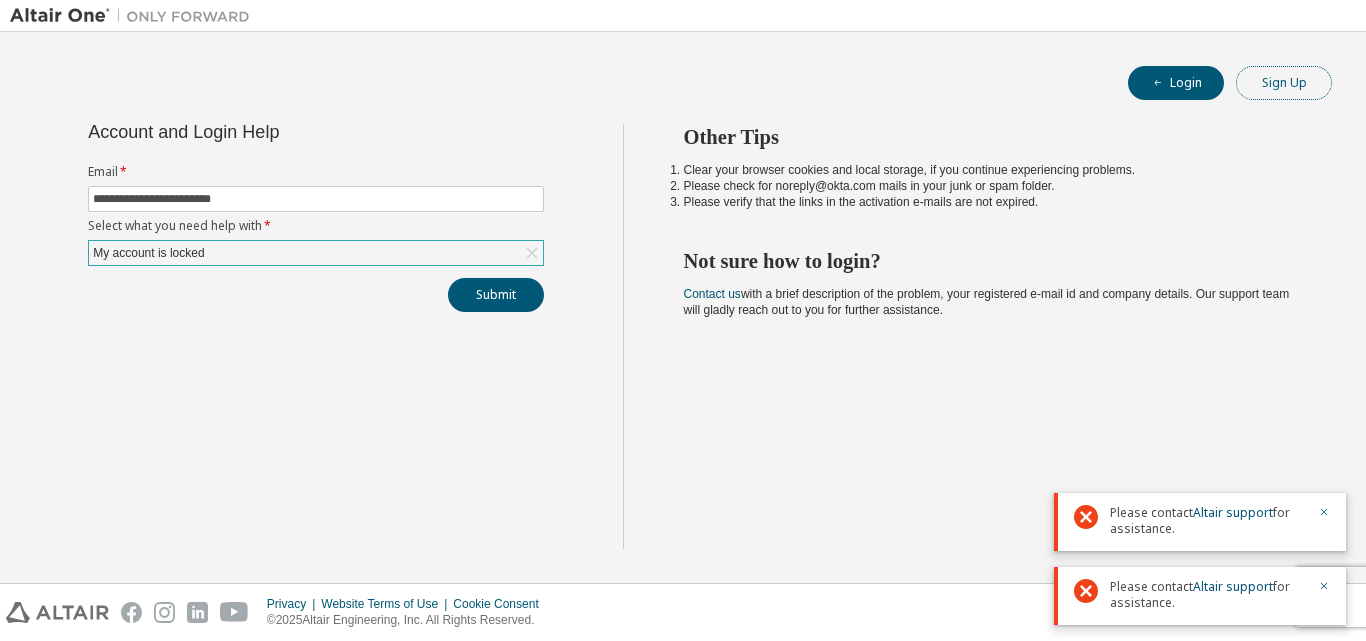 click on "Sign Up" at bounding box center (1284, 83) 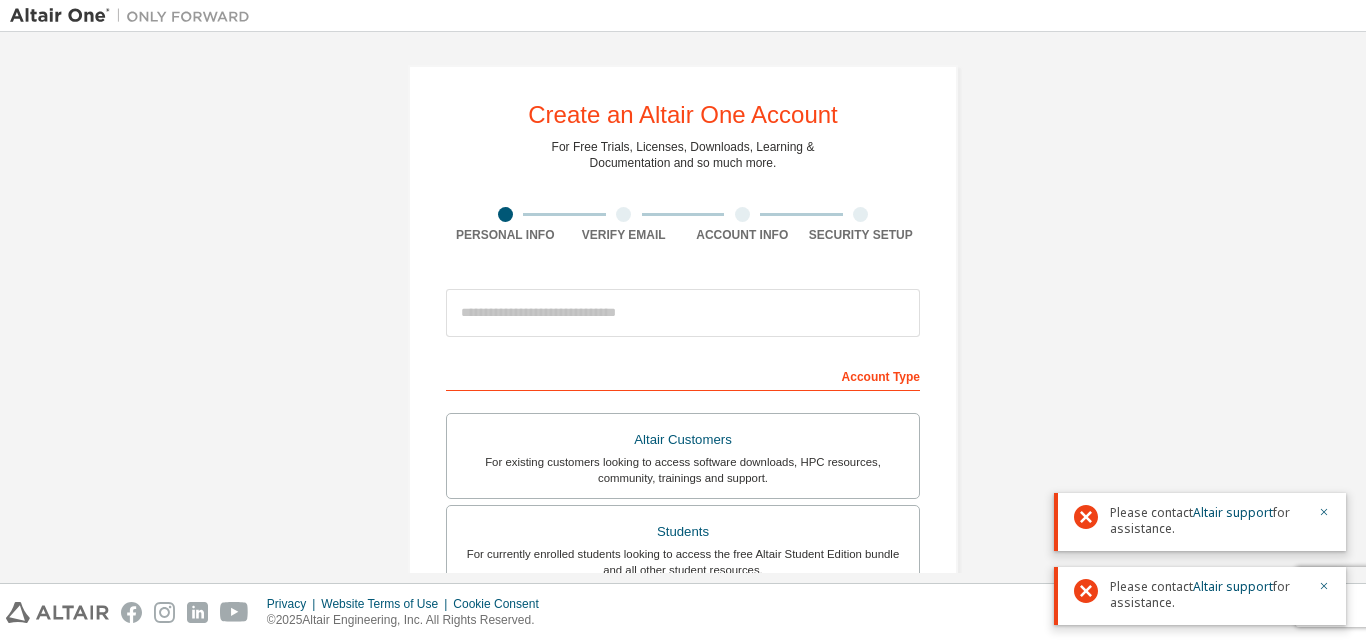 scroll, scrollTop: 0, scrollLeft: 0, axis: both 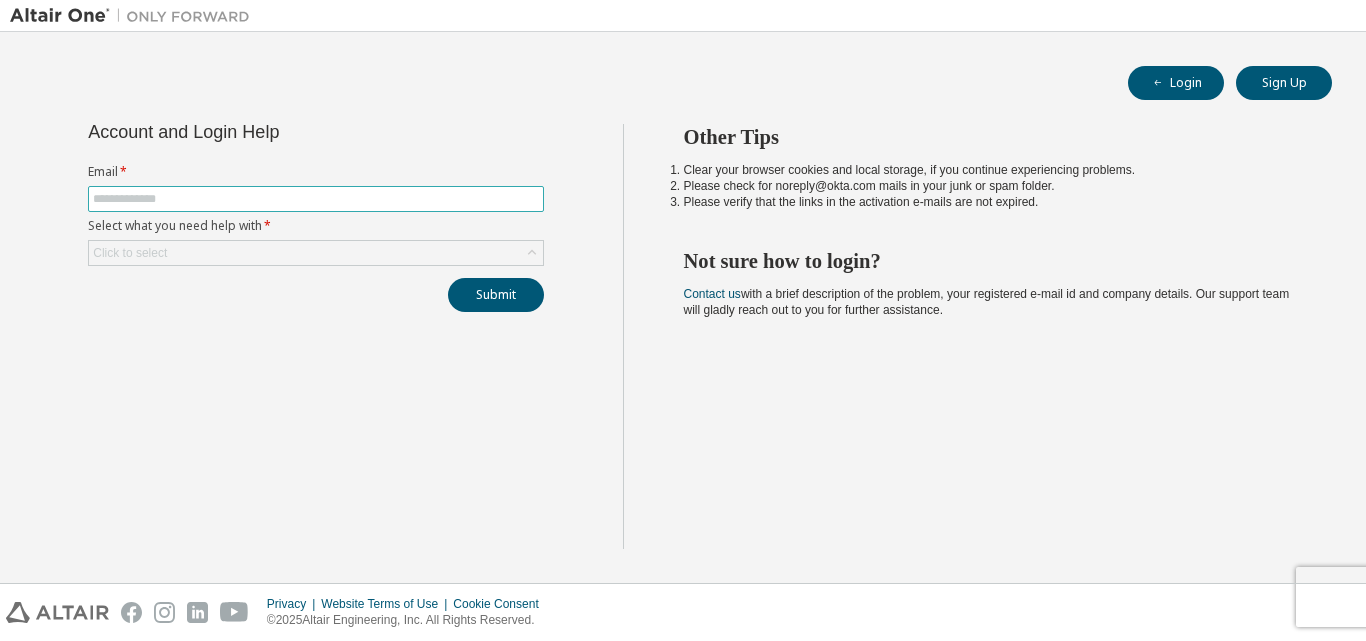 click at bounding box center [316, 199] 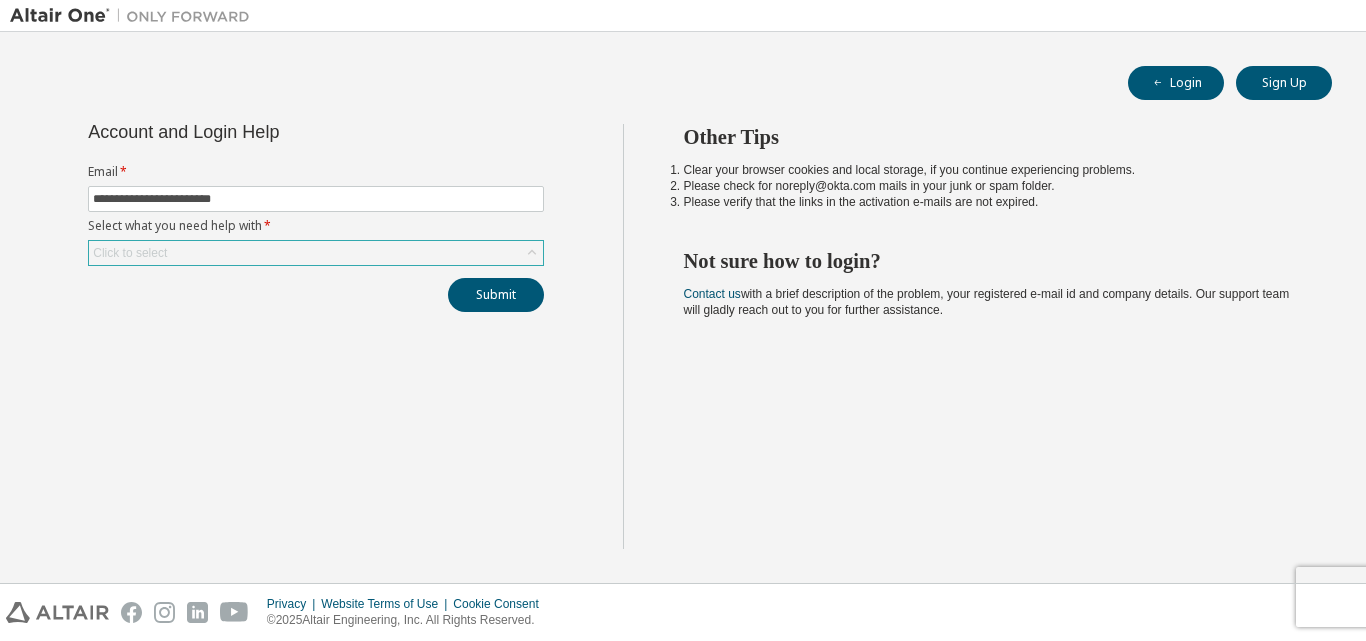 click on "Click to select" at bounding box center [316, 253] 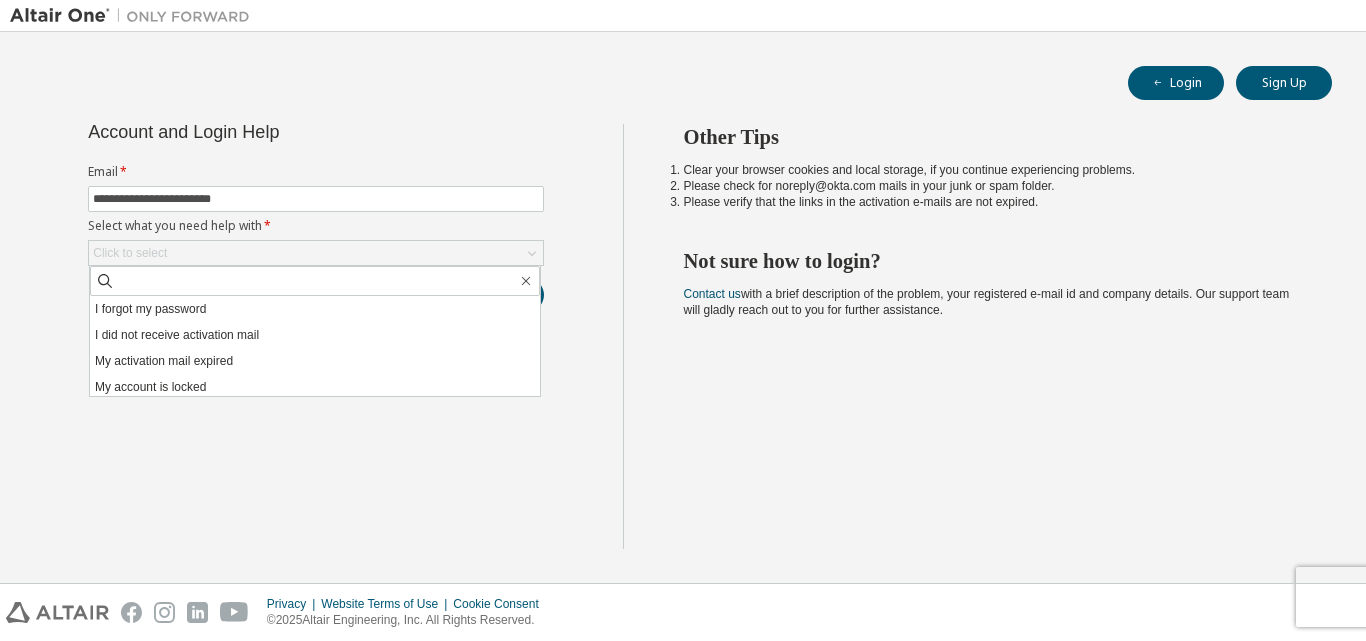 click on "My activation mail expired" at bounding box center (315, 361) 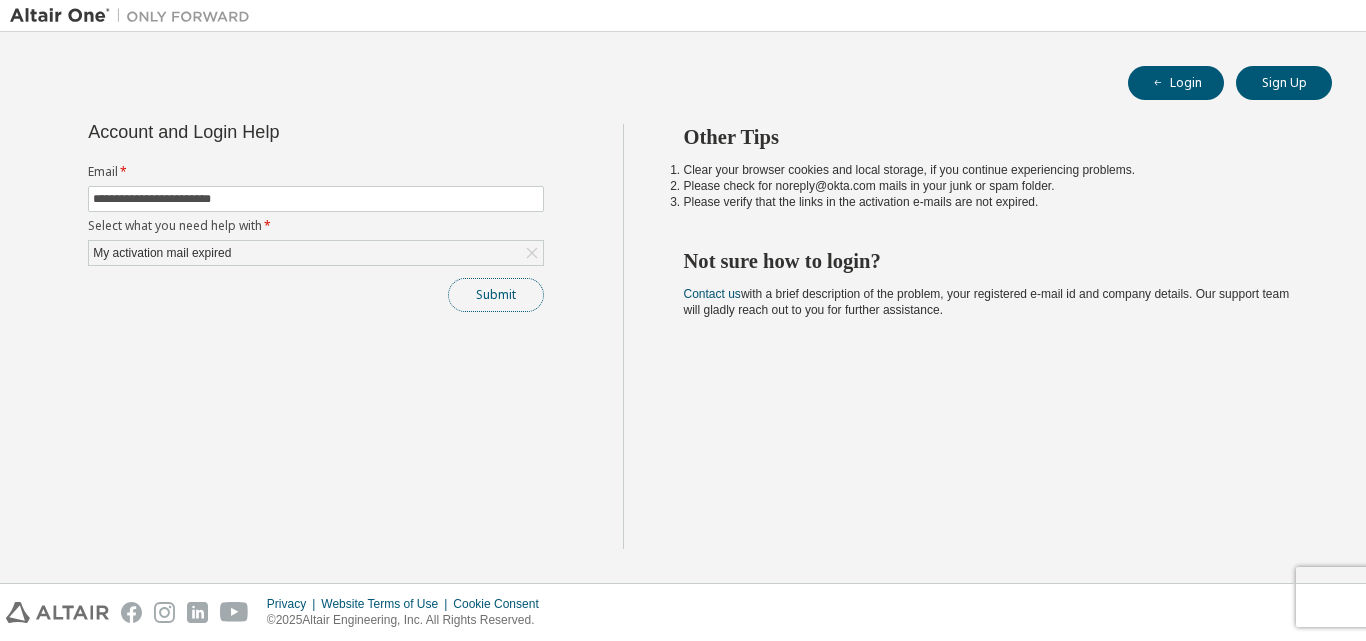 click on "Submit" at bounding box center [496, 295] 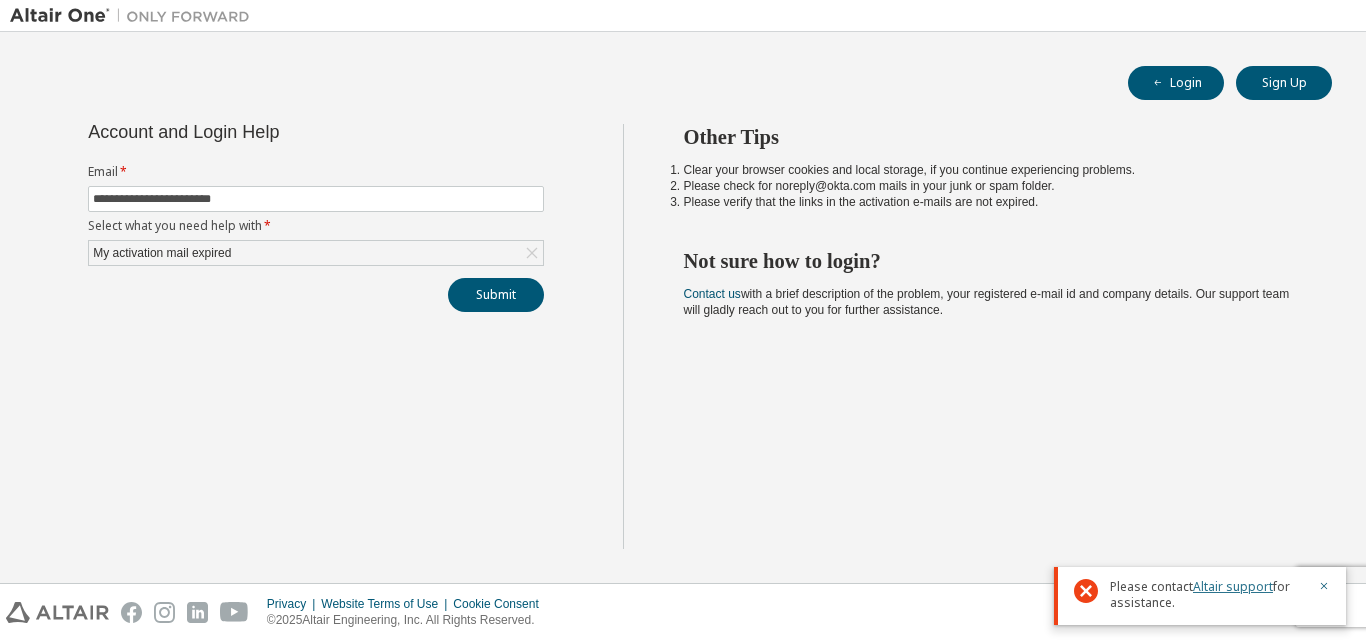 click on "Altair support" at bounding box center [1233, 586] 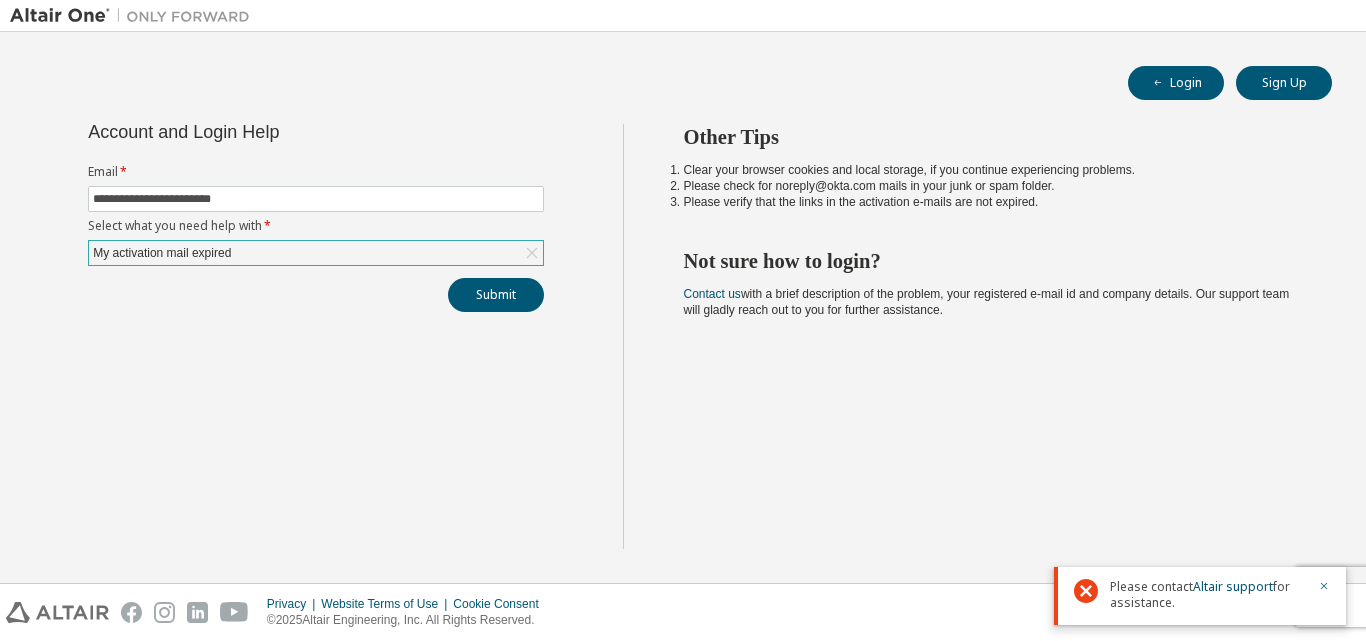 click on "My activation mail expired" at bounding box center (316, 253) 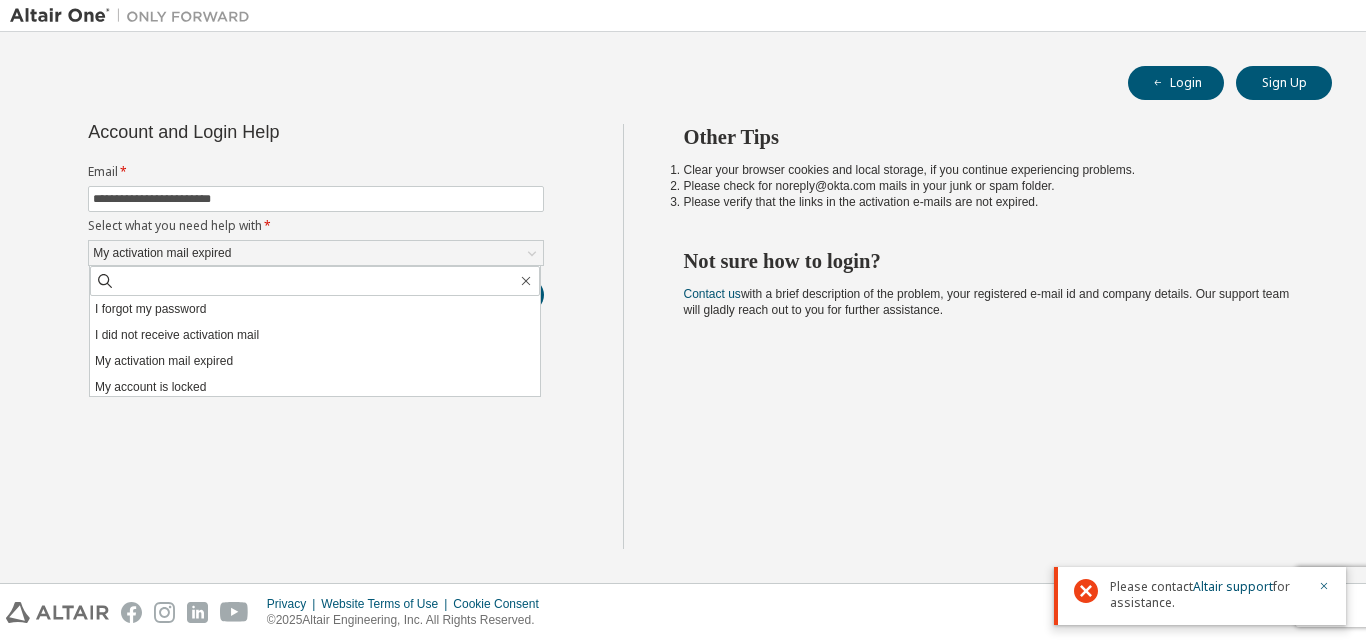 click on "I forgot my password" at bounding box center (315, 309) 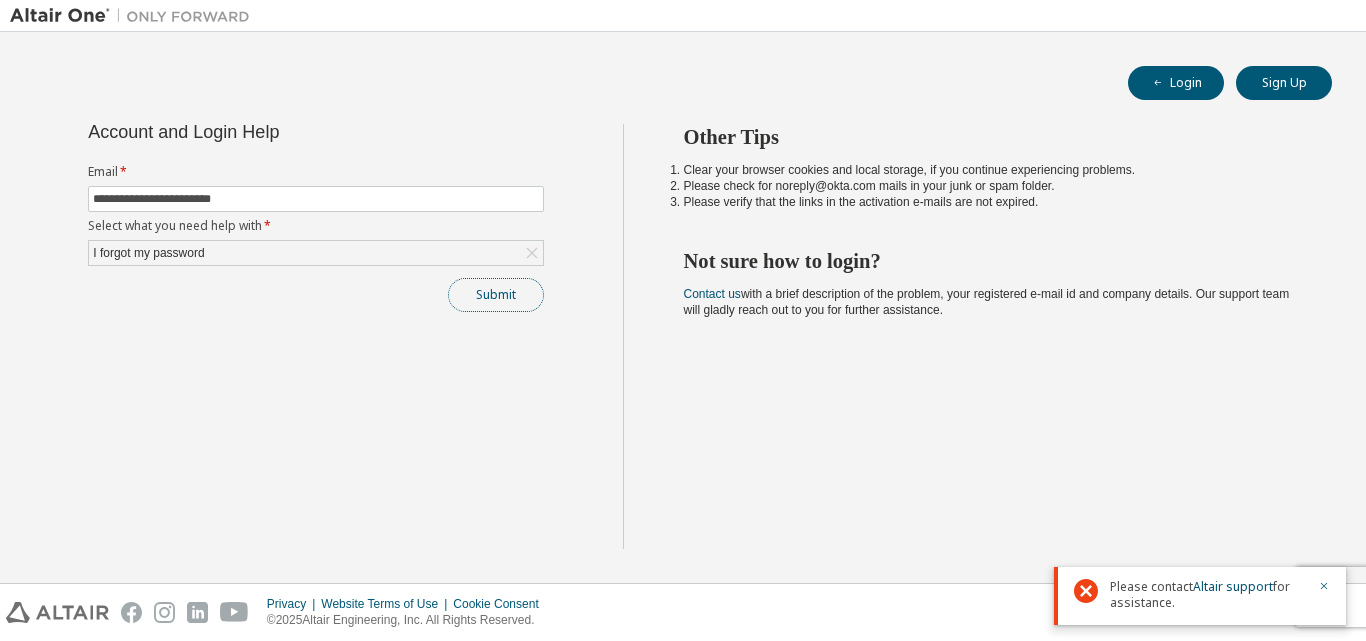 click on "Submit" at bounding box center (496, 295) 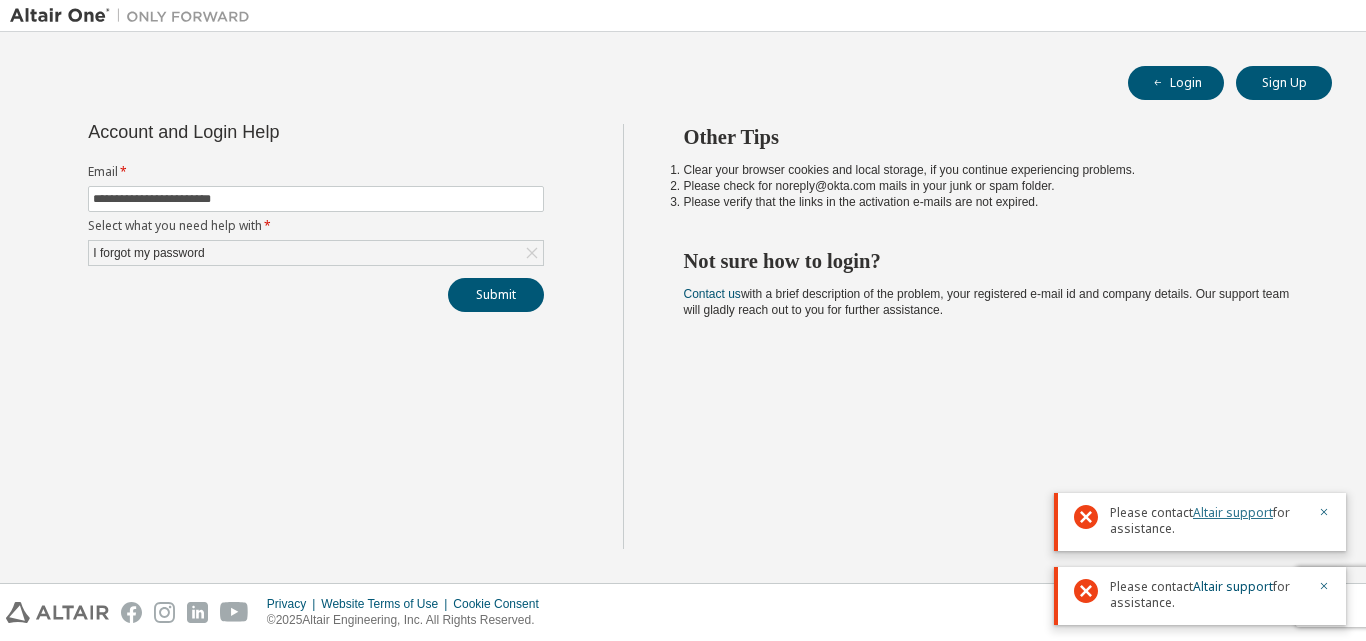 click on "Altair support" at bounding box center (1233, 512) 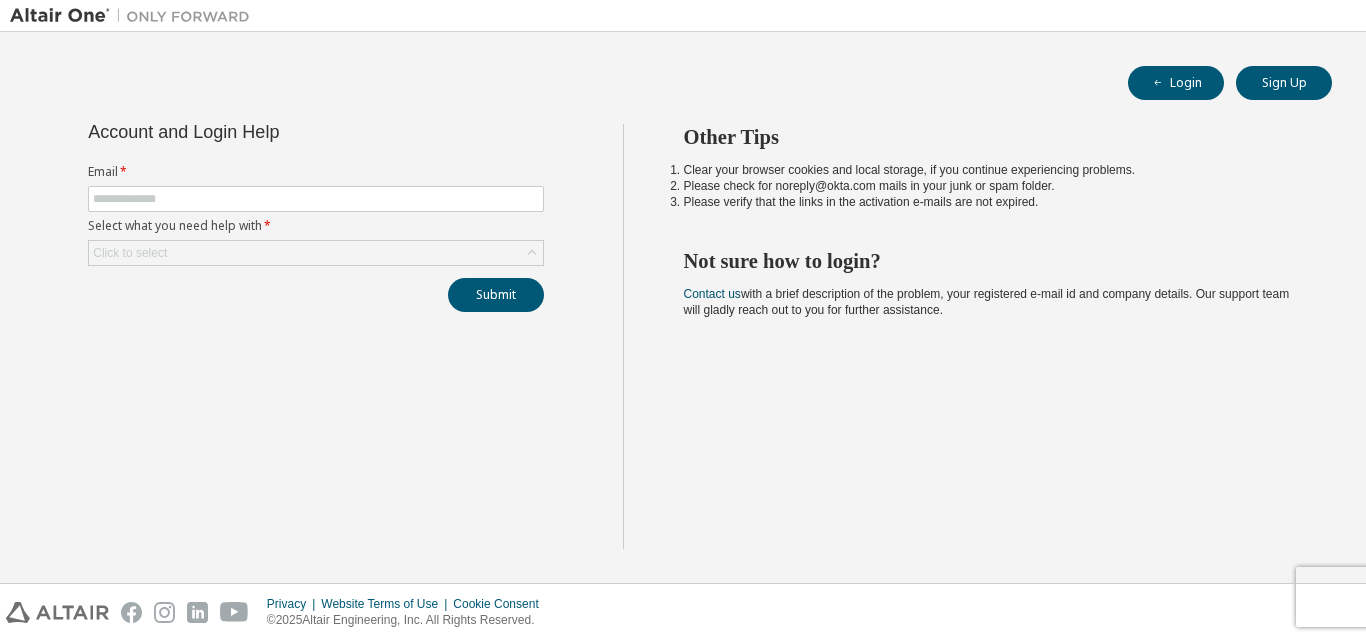 scroll, scrollTop: 0, scrollLeft: 0, axis: both 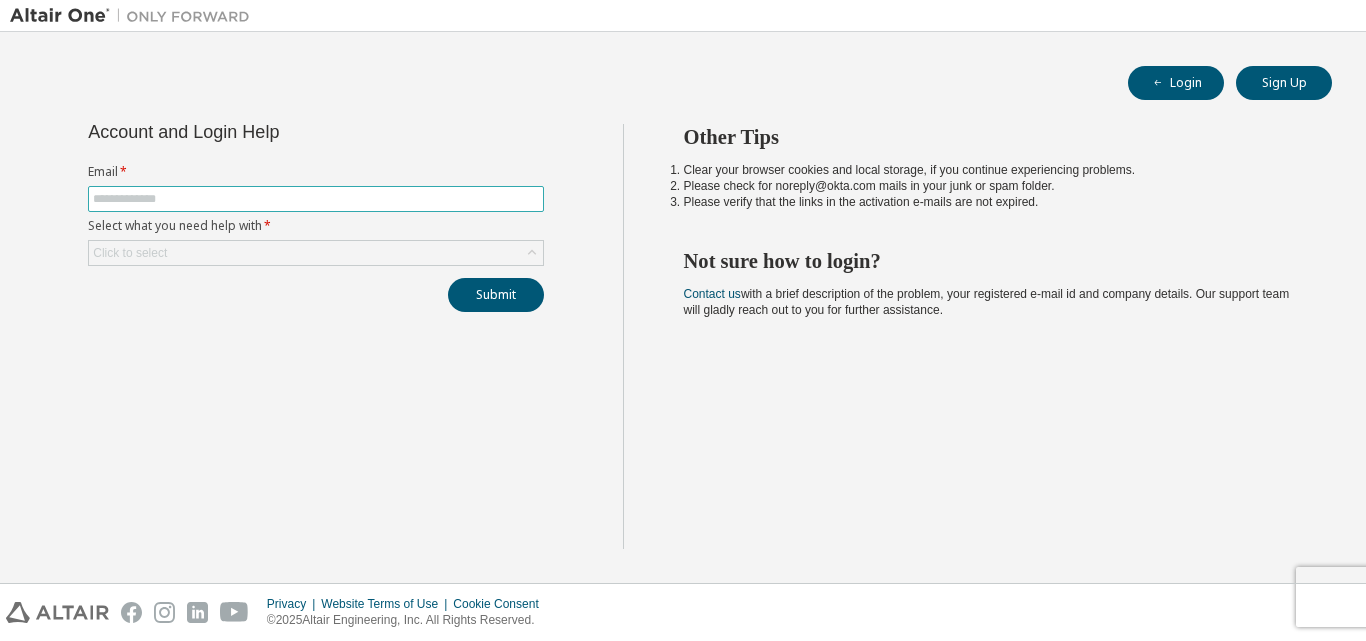 click at bounding box center (316, 199) 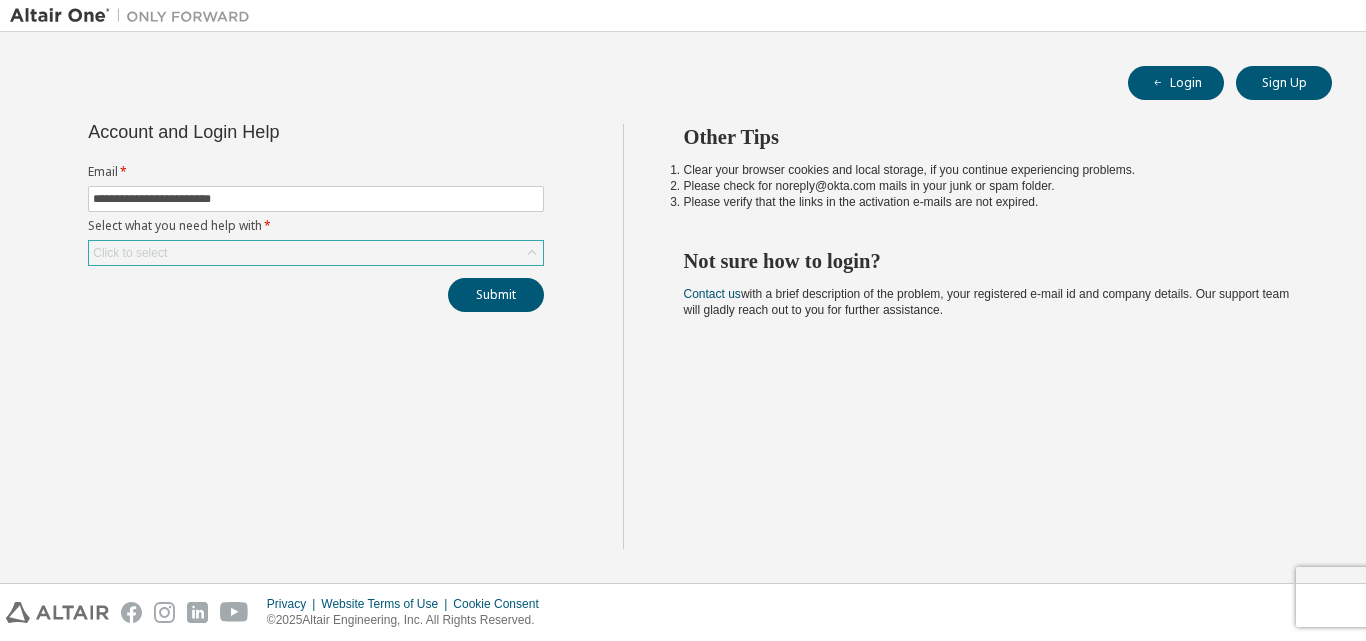 click on "Click to select" at bounding box center [316, 253] 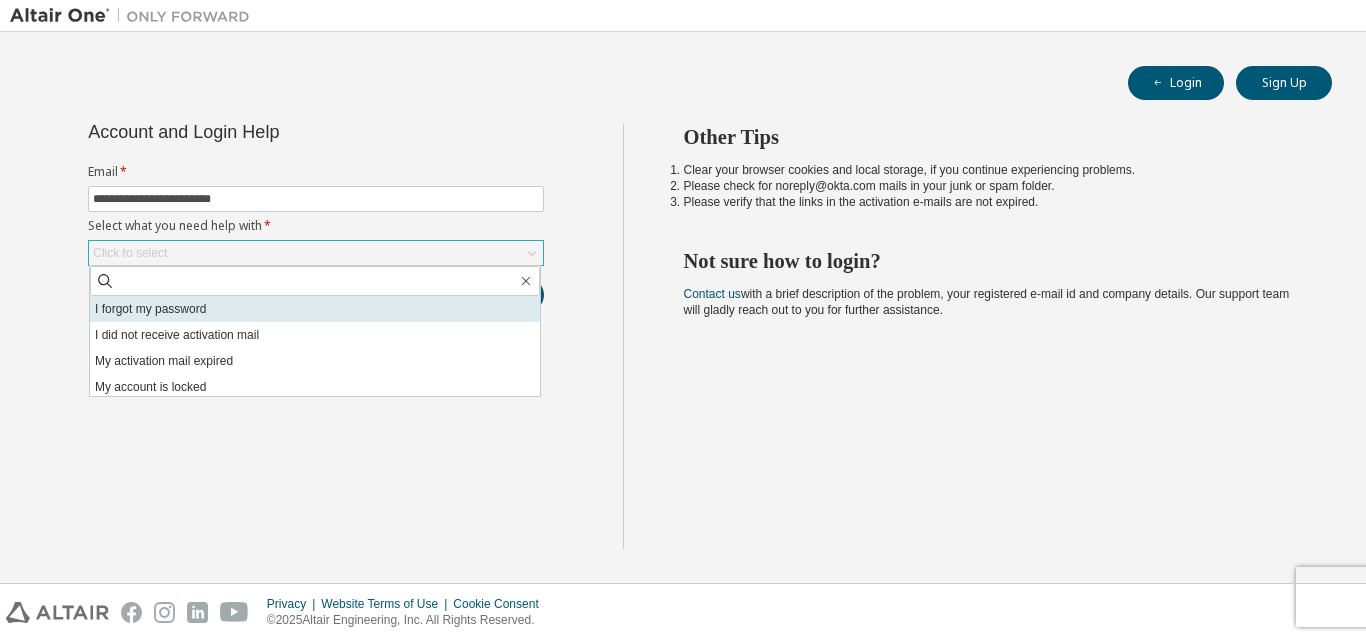 click on "I forgot my password" at bounding box center (315, 309) 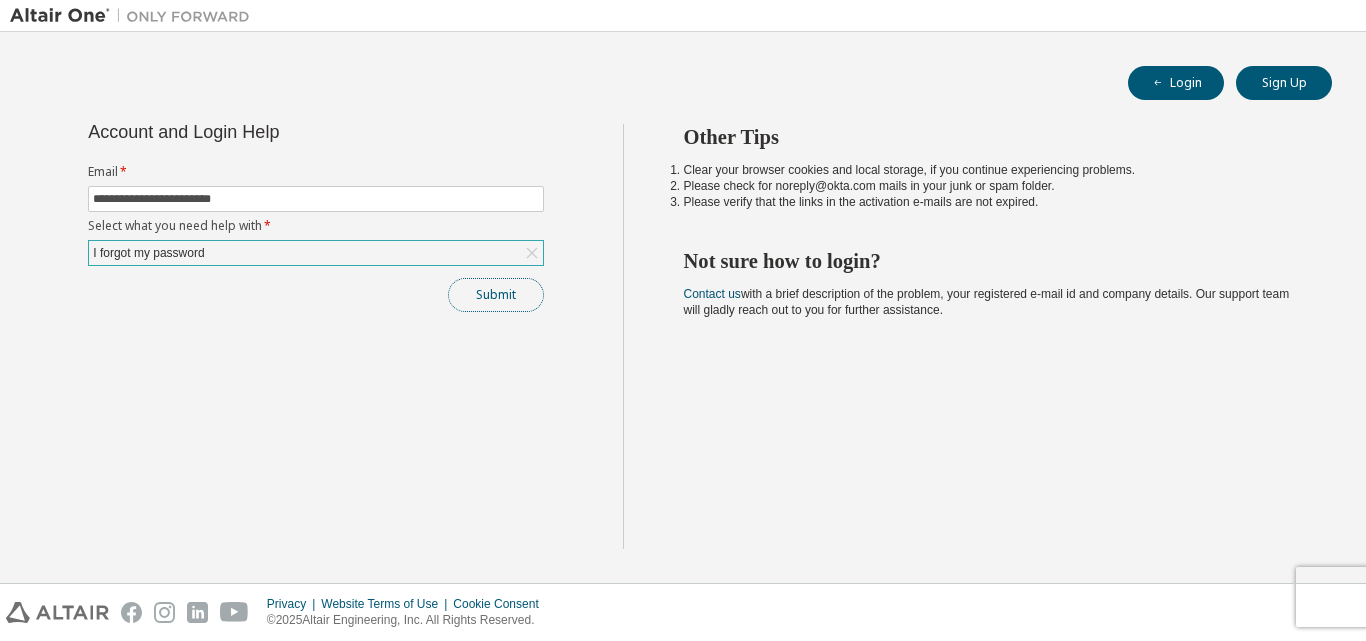 click on "Submit" at bounding box center [496, 295] 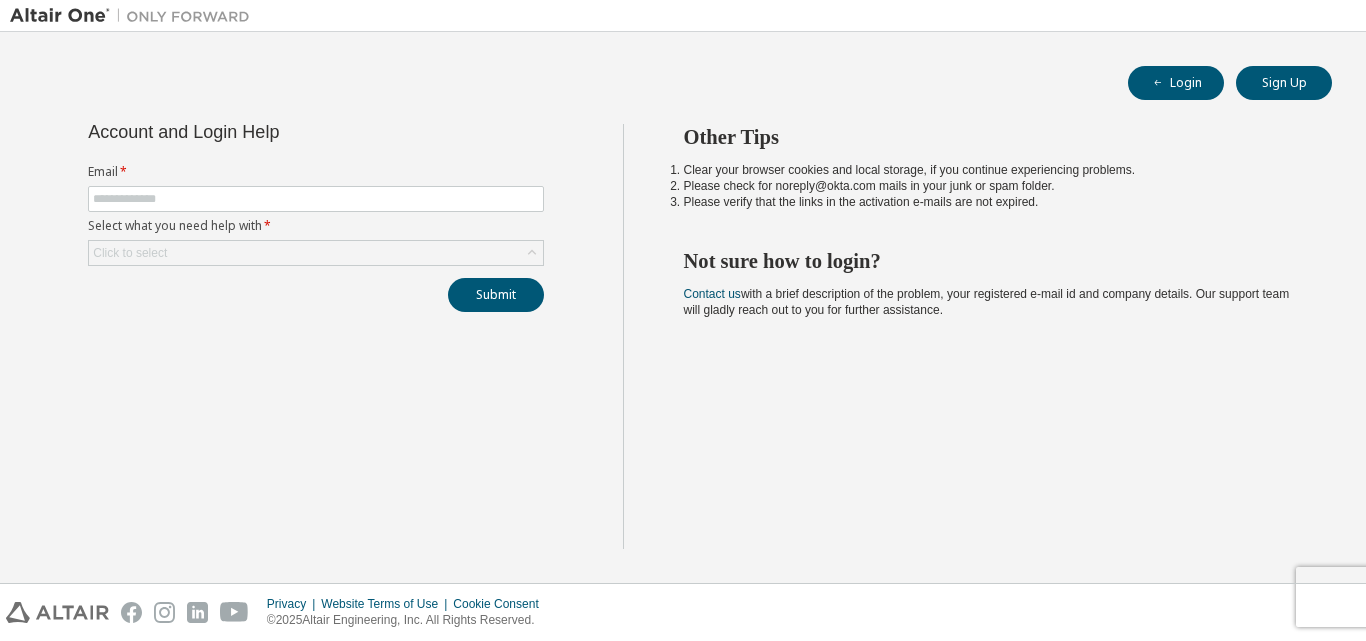scroll, scrollTop: 0, scrollLeft: 0, axis: both 